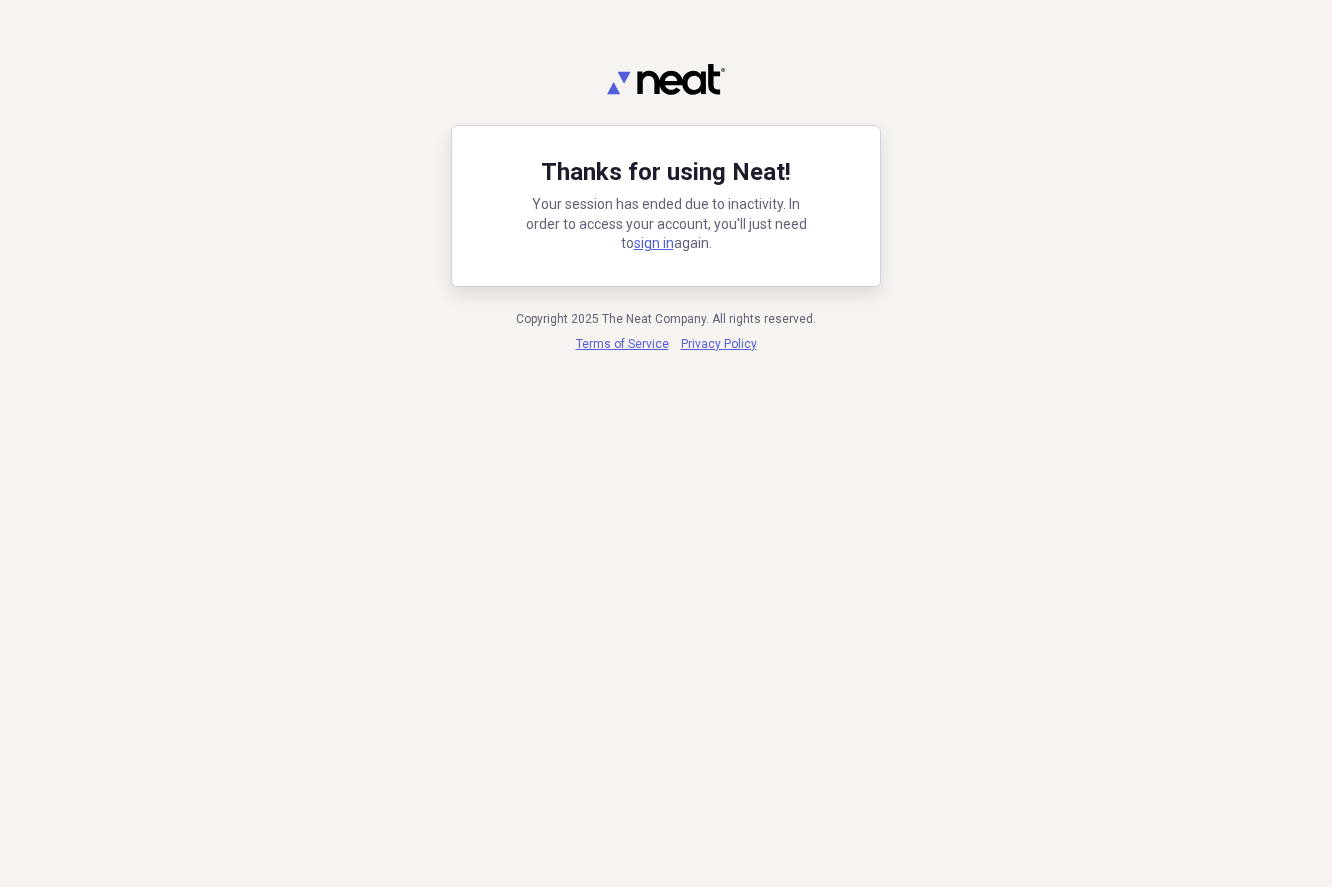 scroll, scrollTop: 0, scrollLeft: 0, axis: both 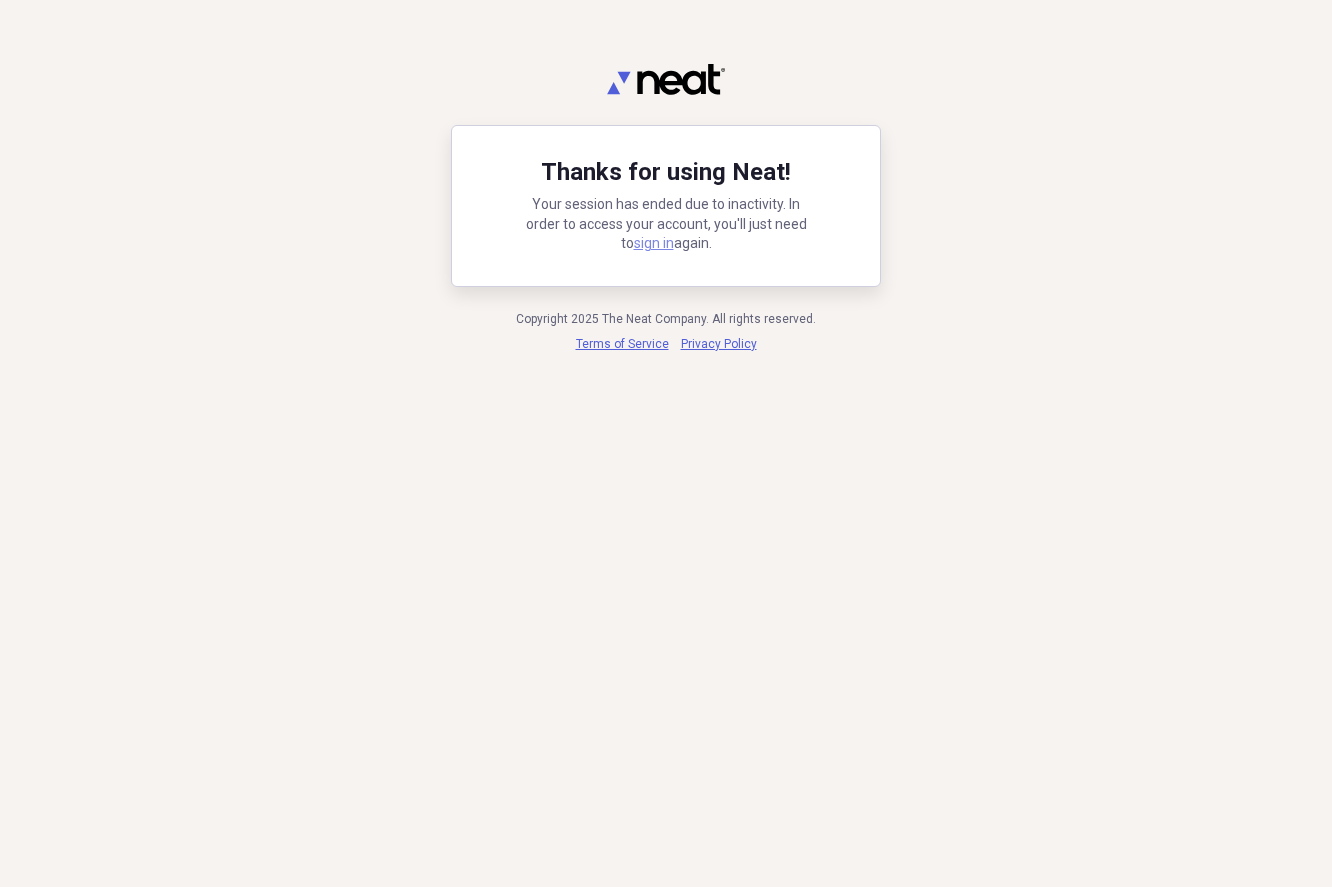 click on "sign in" at bounding box center [654, 243] 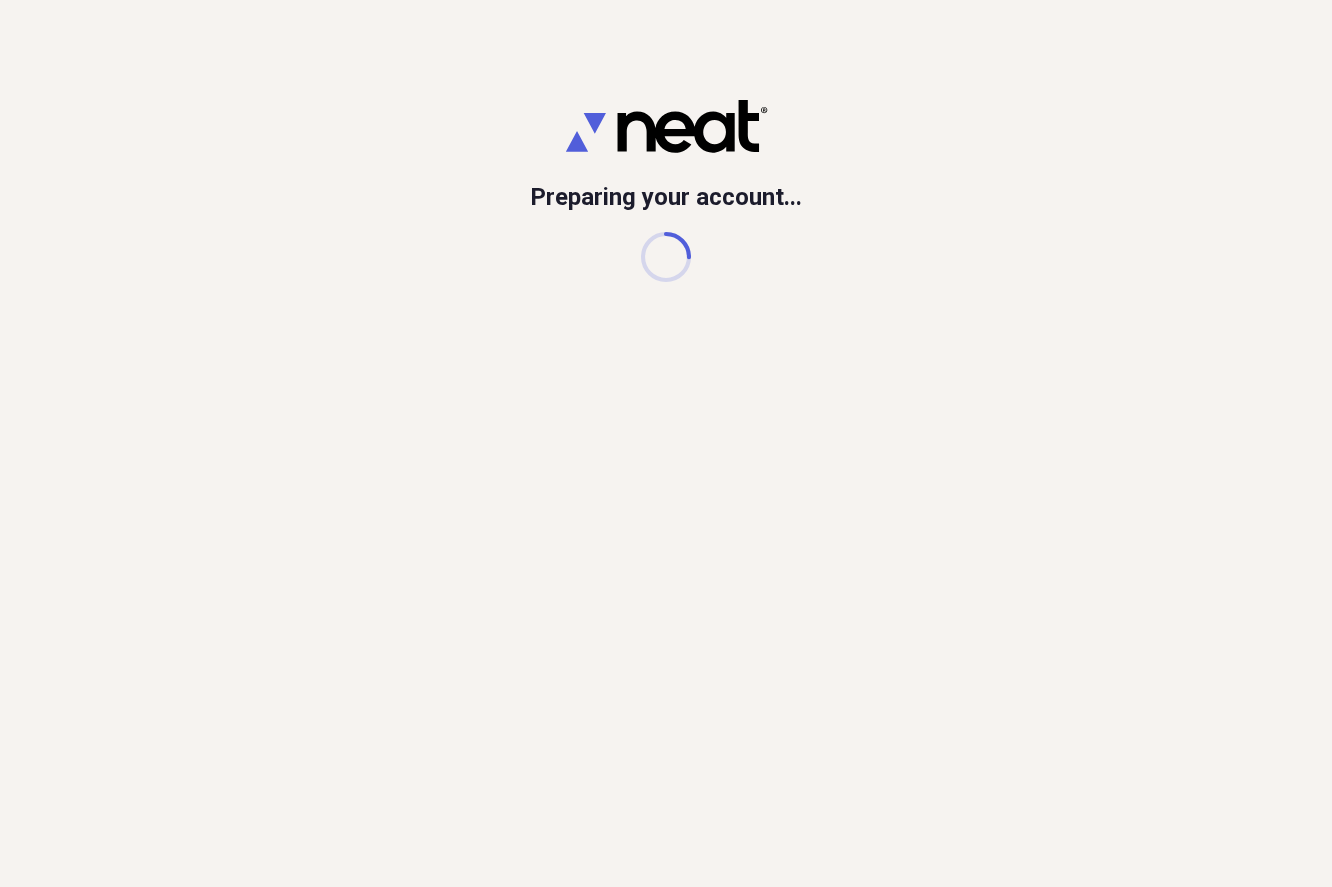 scroll, scrollTop: 0, scrollLeft: 0, axis: both 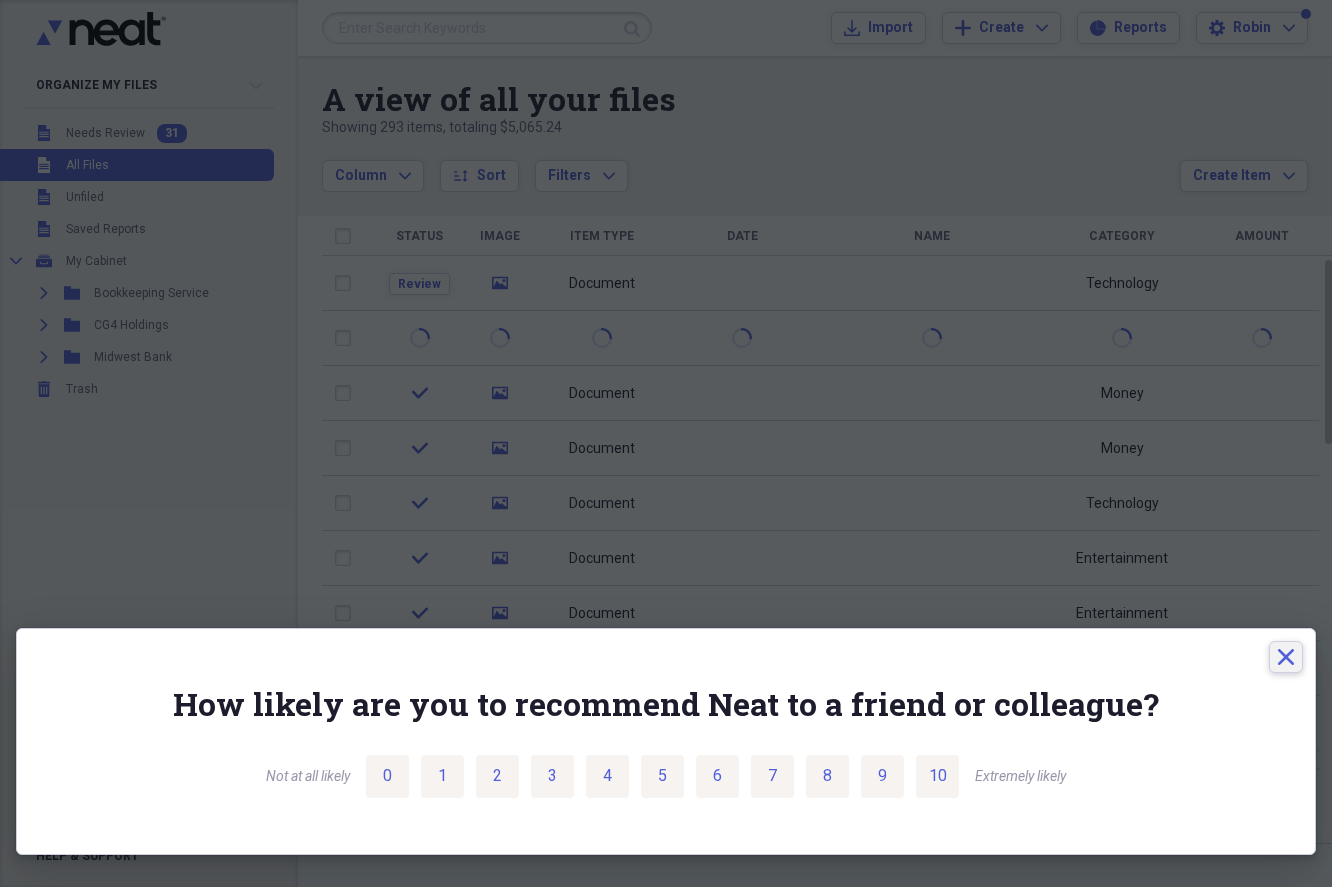 click on "Close" at bounding box center (1286, 657) 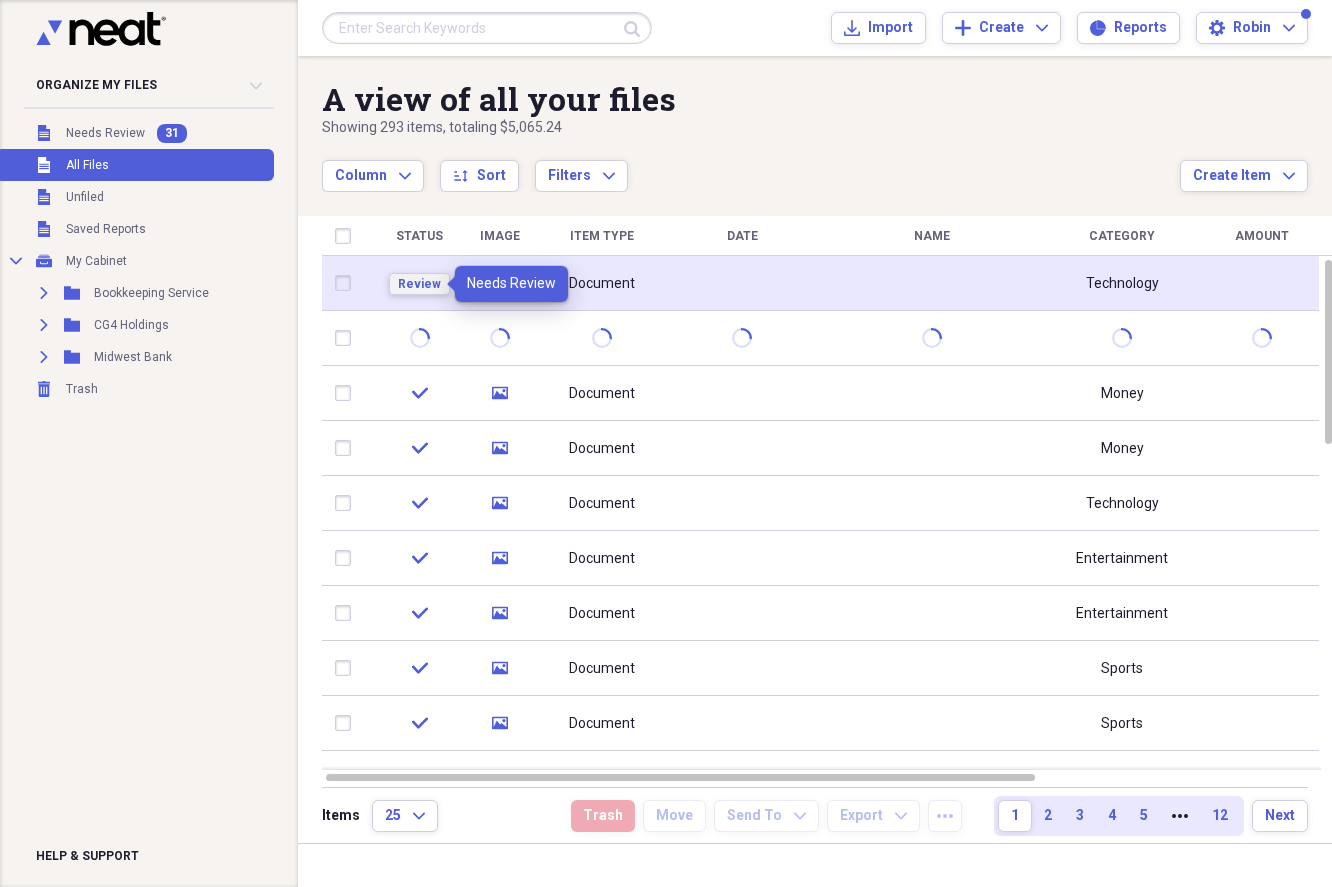 click on "Review" at bounding box center [419, 284] 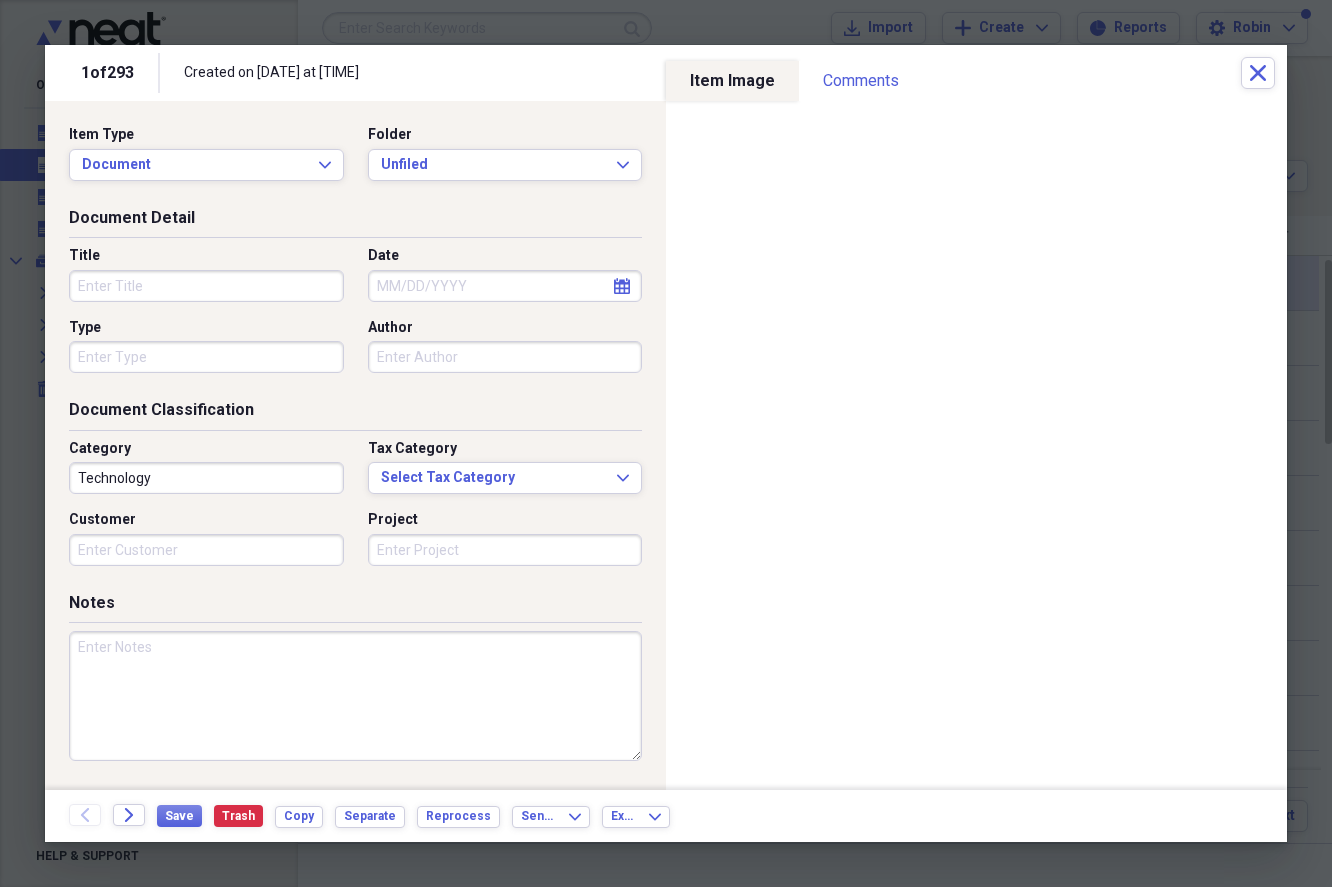 click on "1  of  293 Created on [DATE] at [TIME] Close" at bounding box center (666, 73) 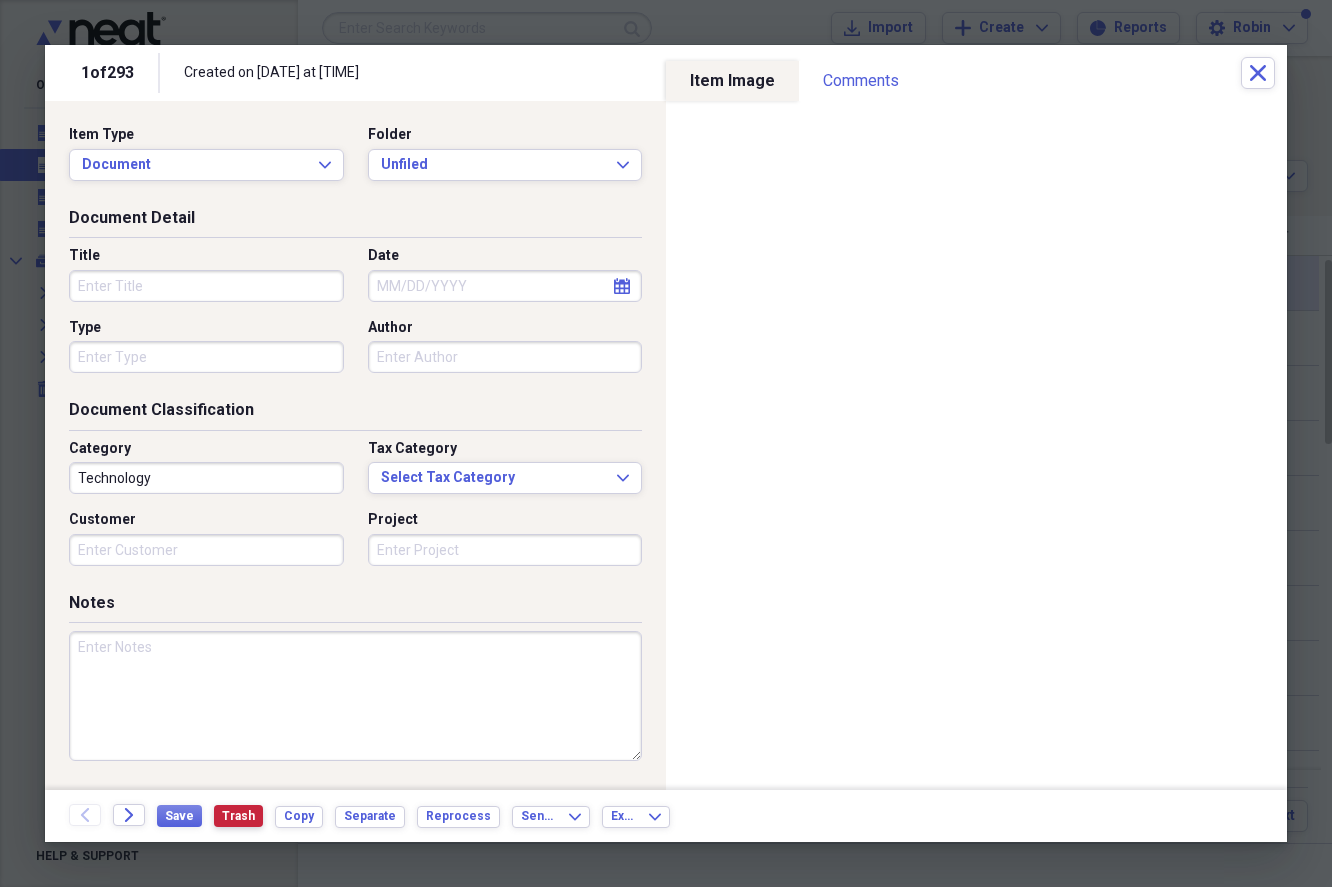 click on "Trash" at bounding box center [238, 816] 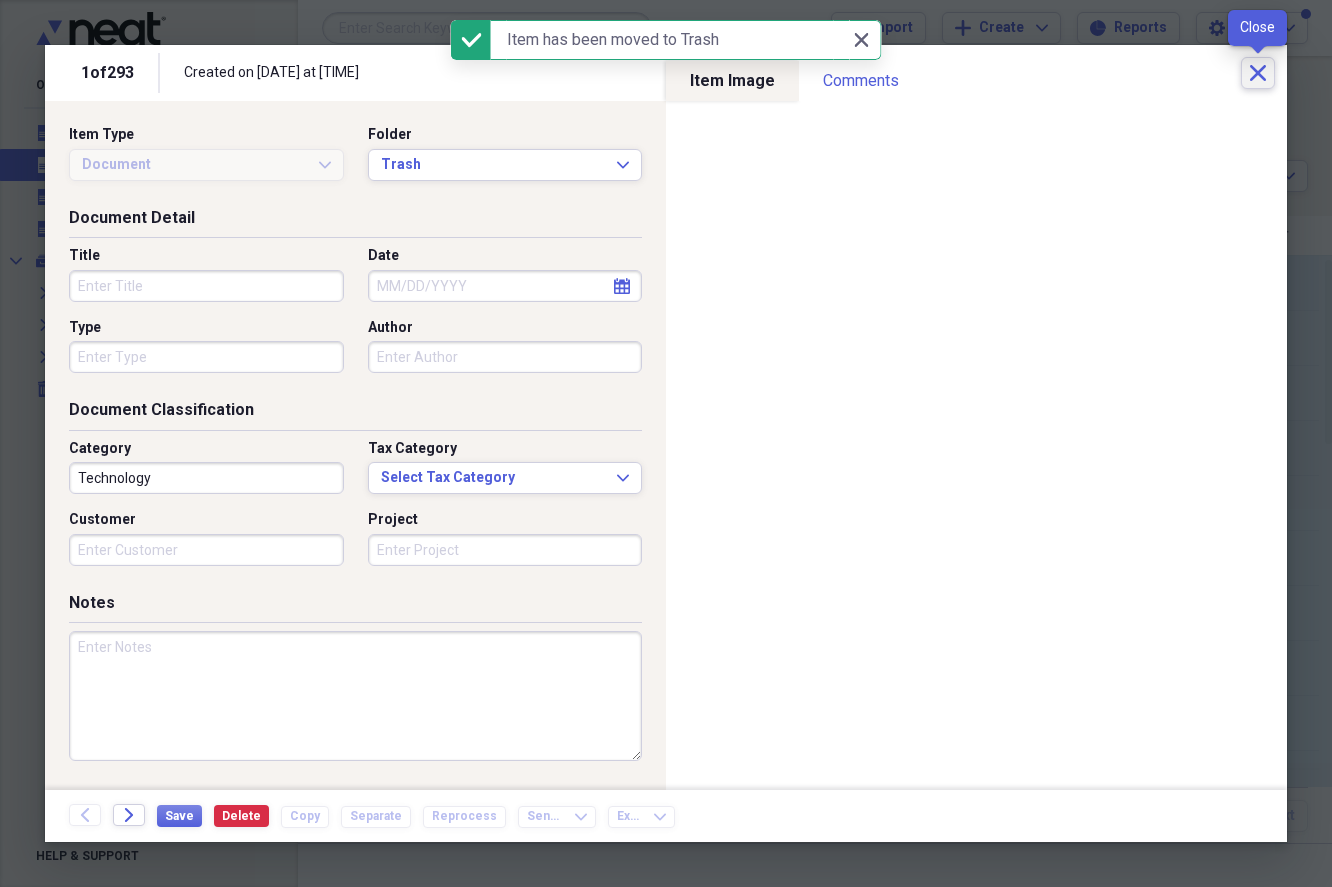 click on "Close" 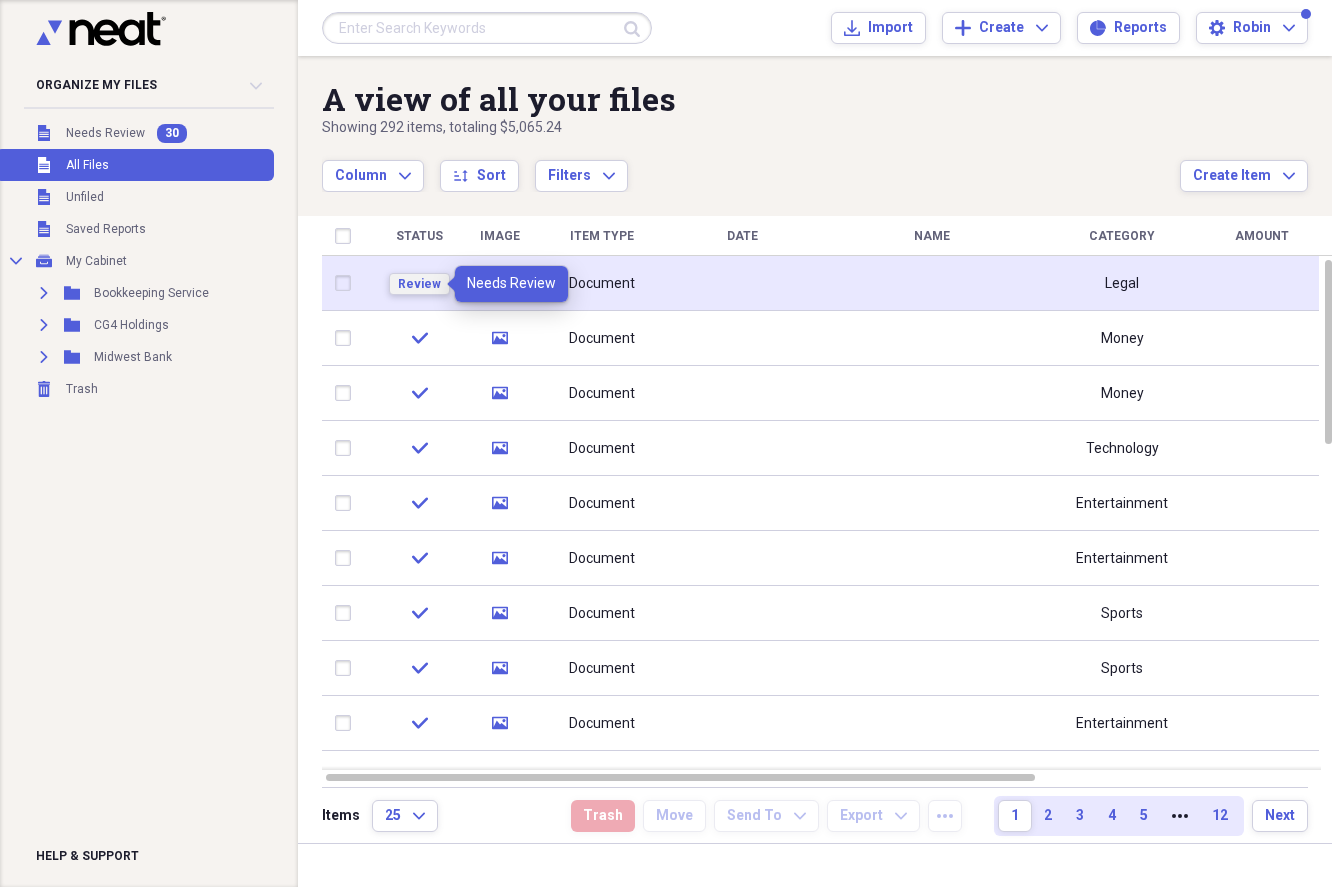 click on "Review" at bounding box center [419, 284] 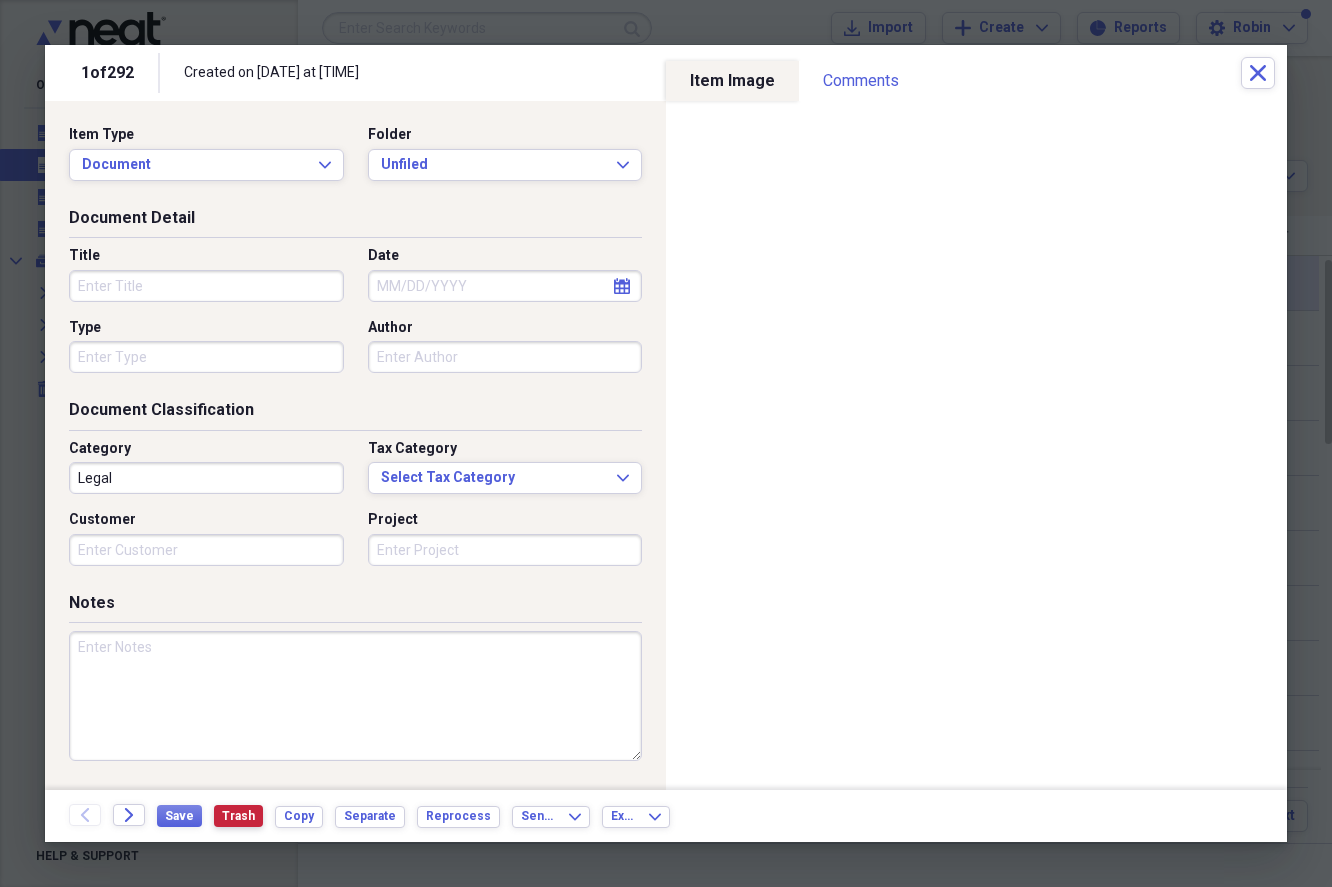 click on "Trash" at bounding box center [238, 816] 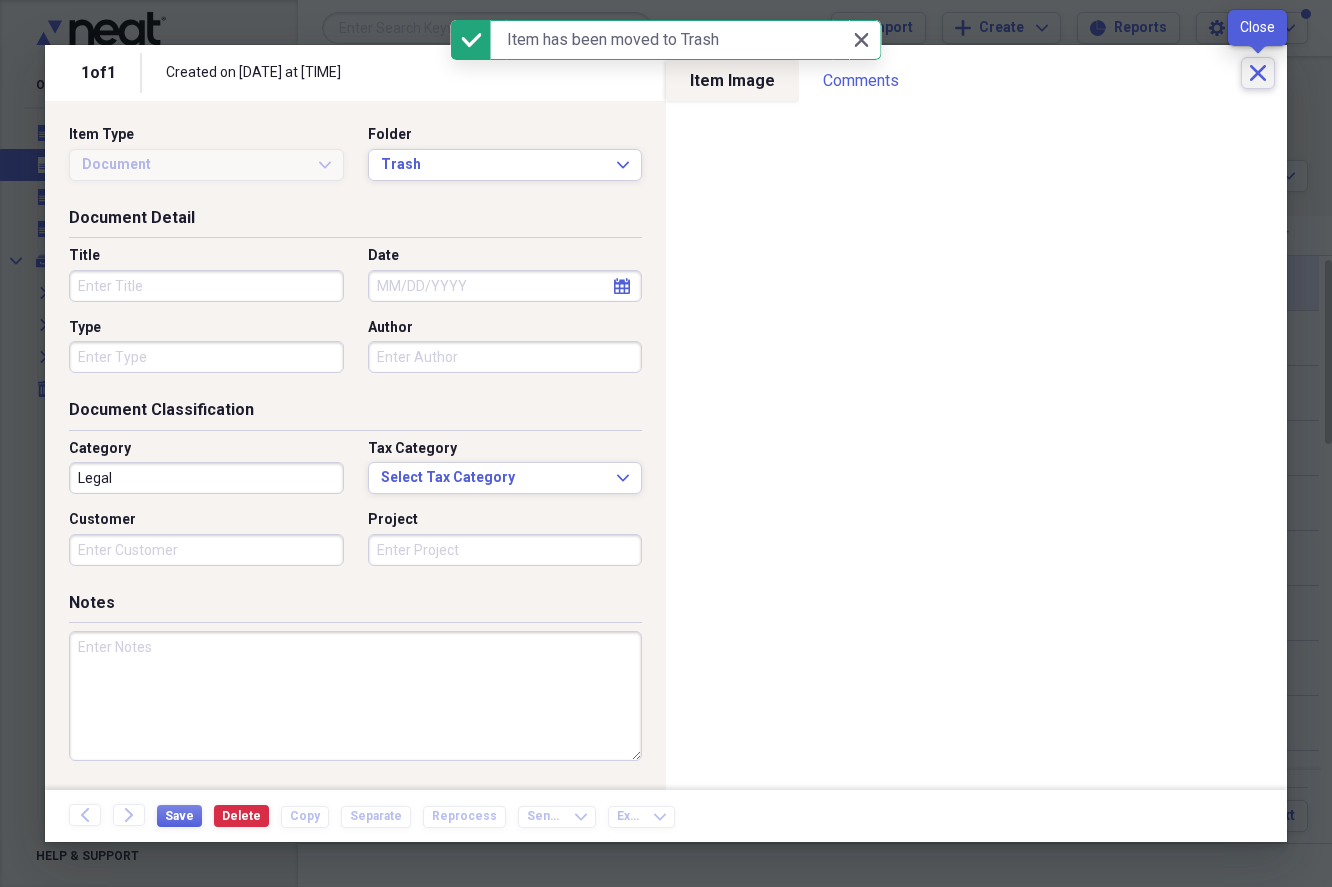 click on "Close" 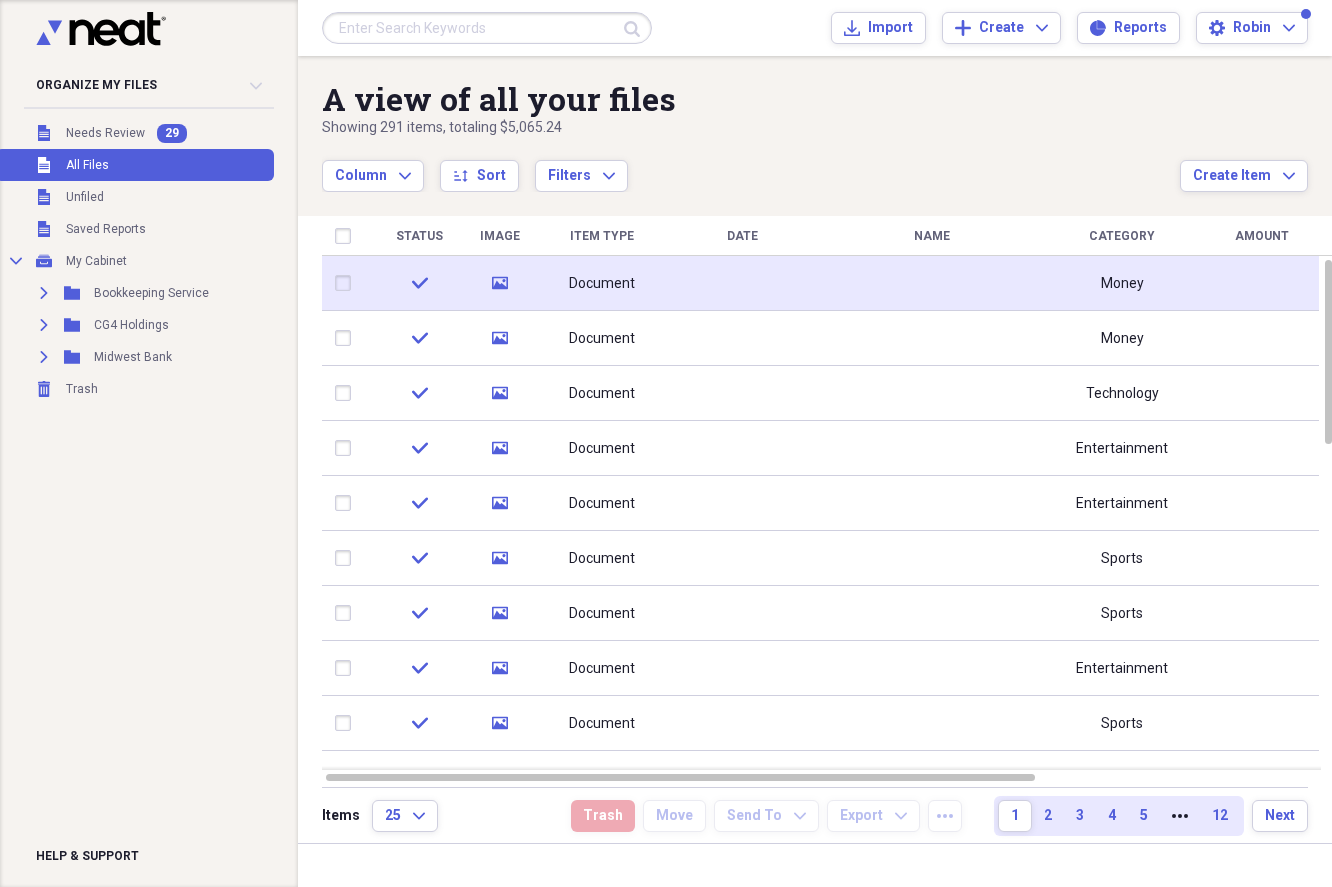 click on "A view of all your files" at bounding box center [751, 99] 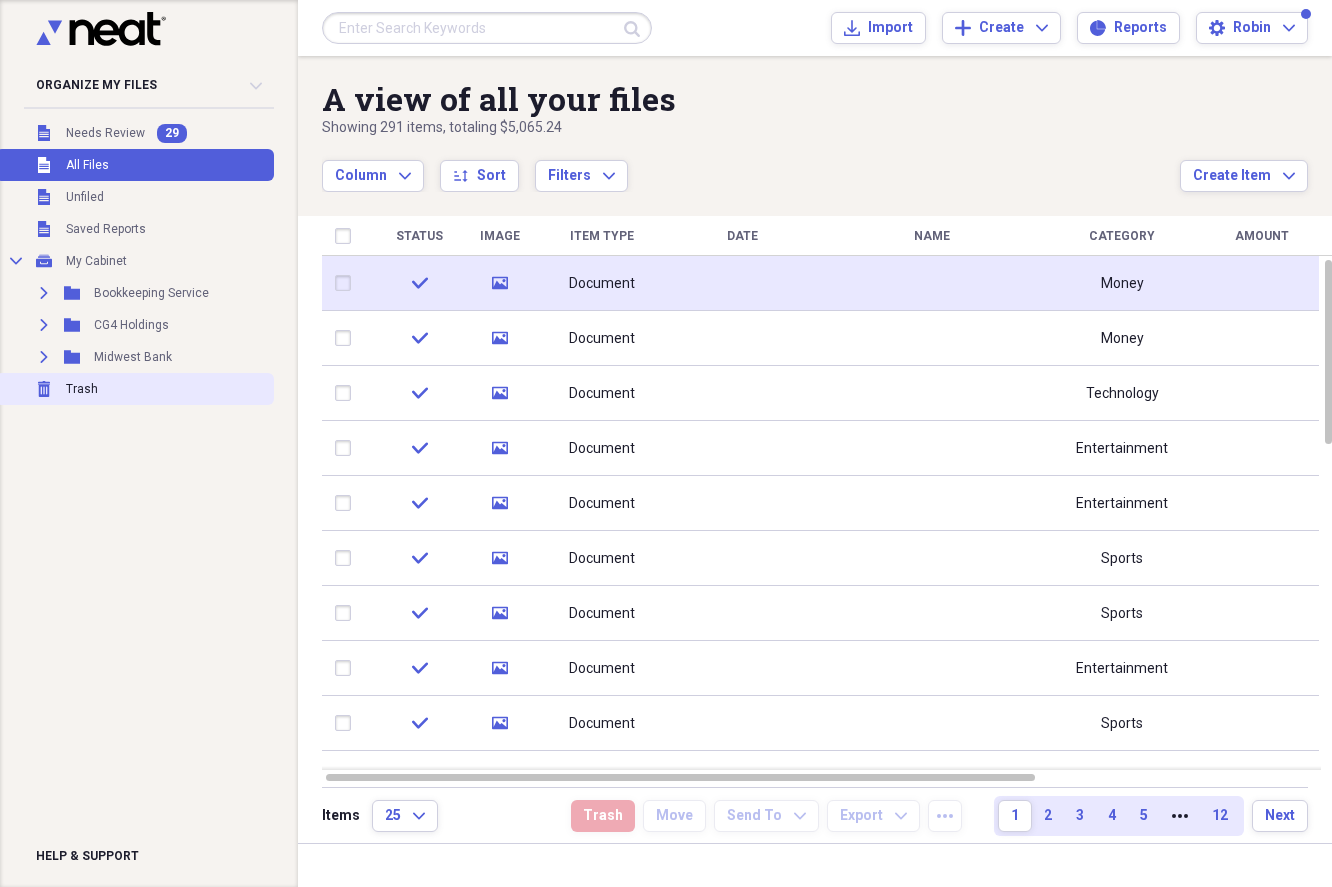 click on "Trash Trash" at bounding box center (135, 389) 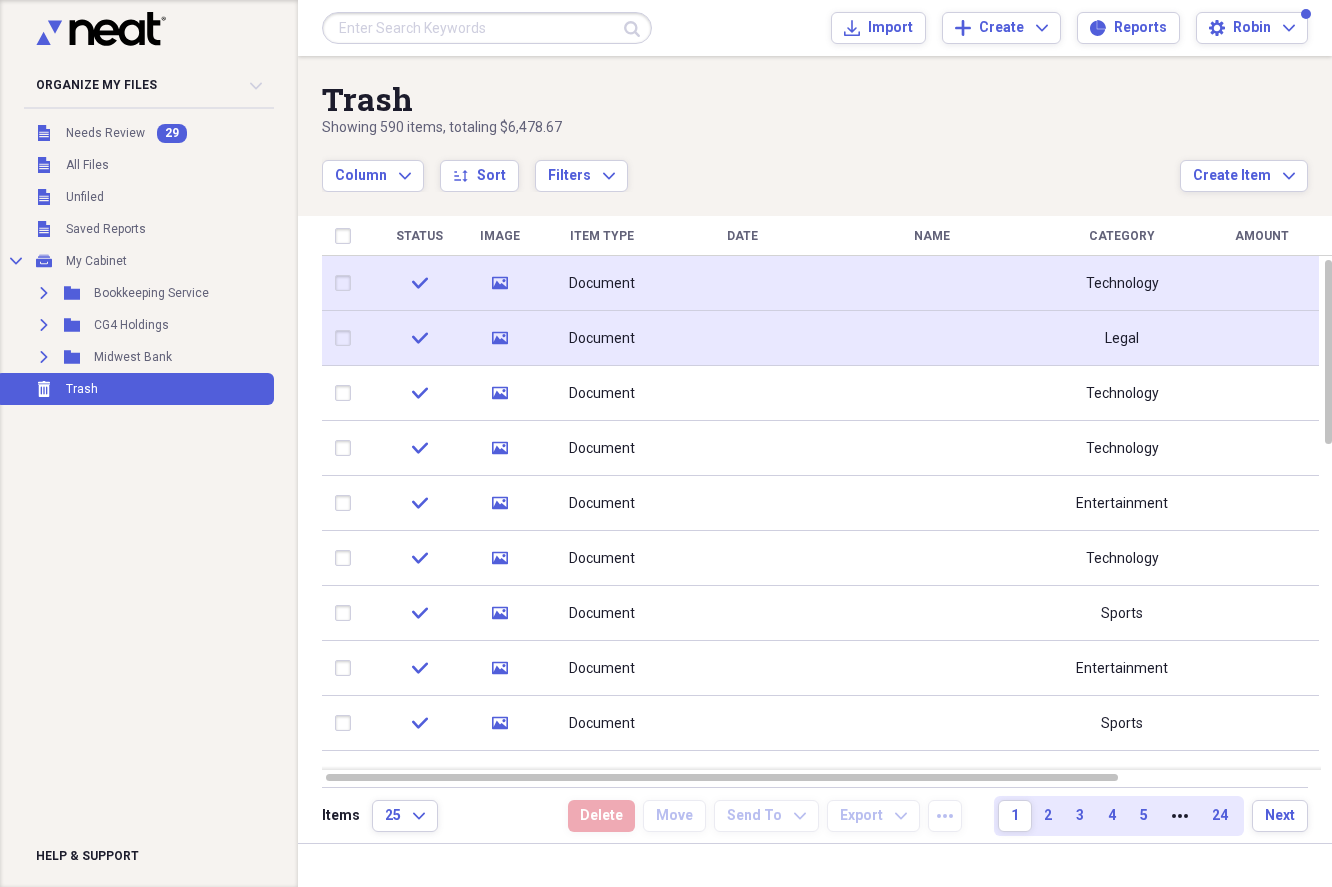 click on "Document" at bounding box center (602, 339) 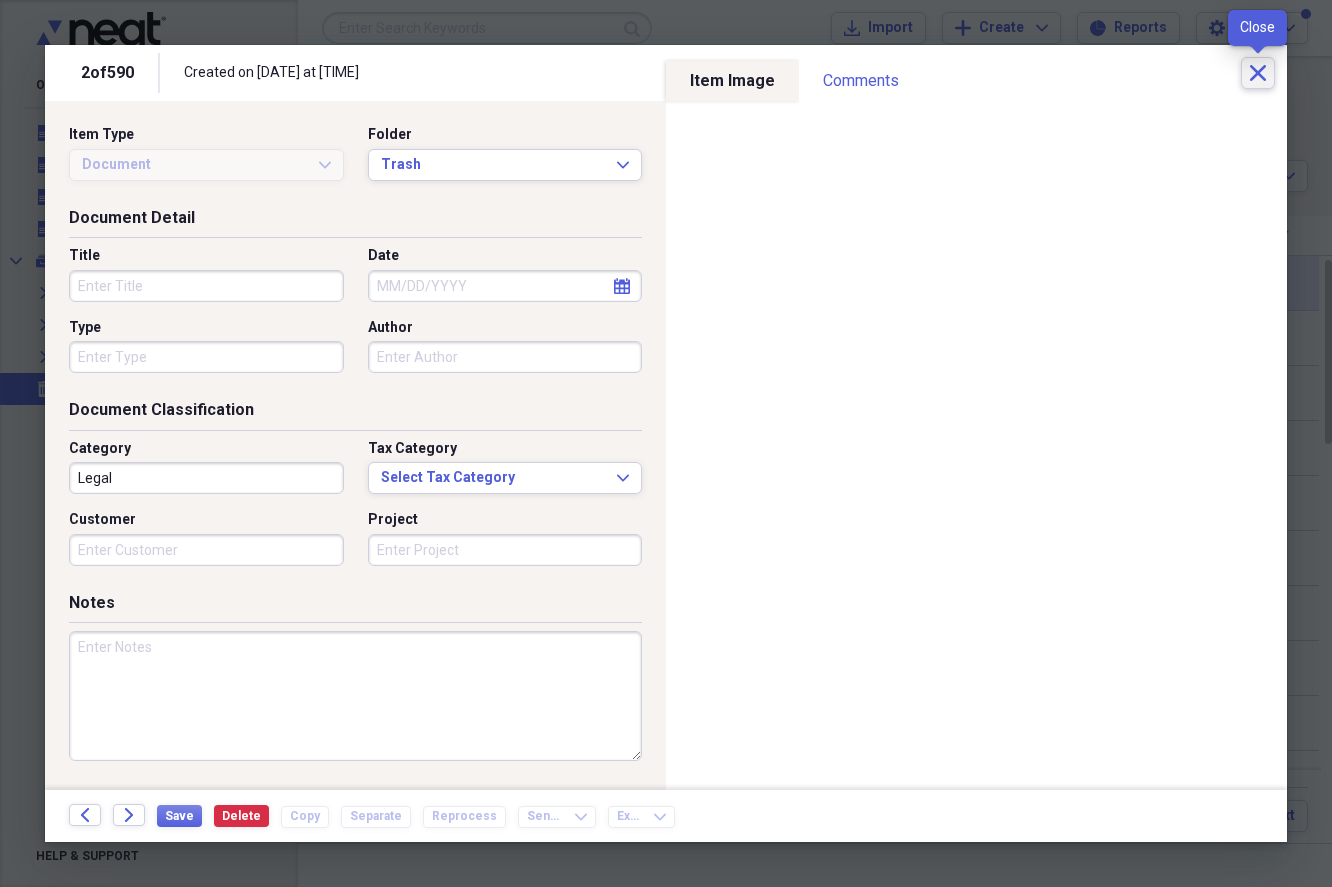 click on "Close" 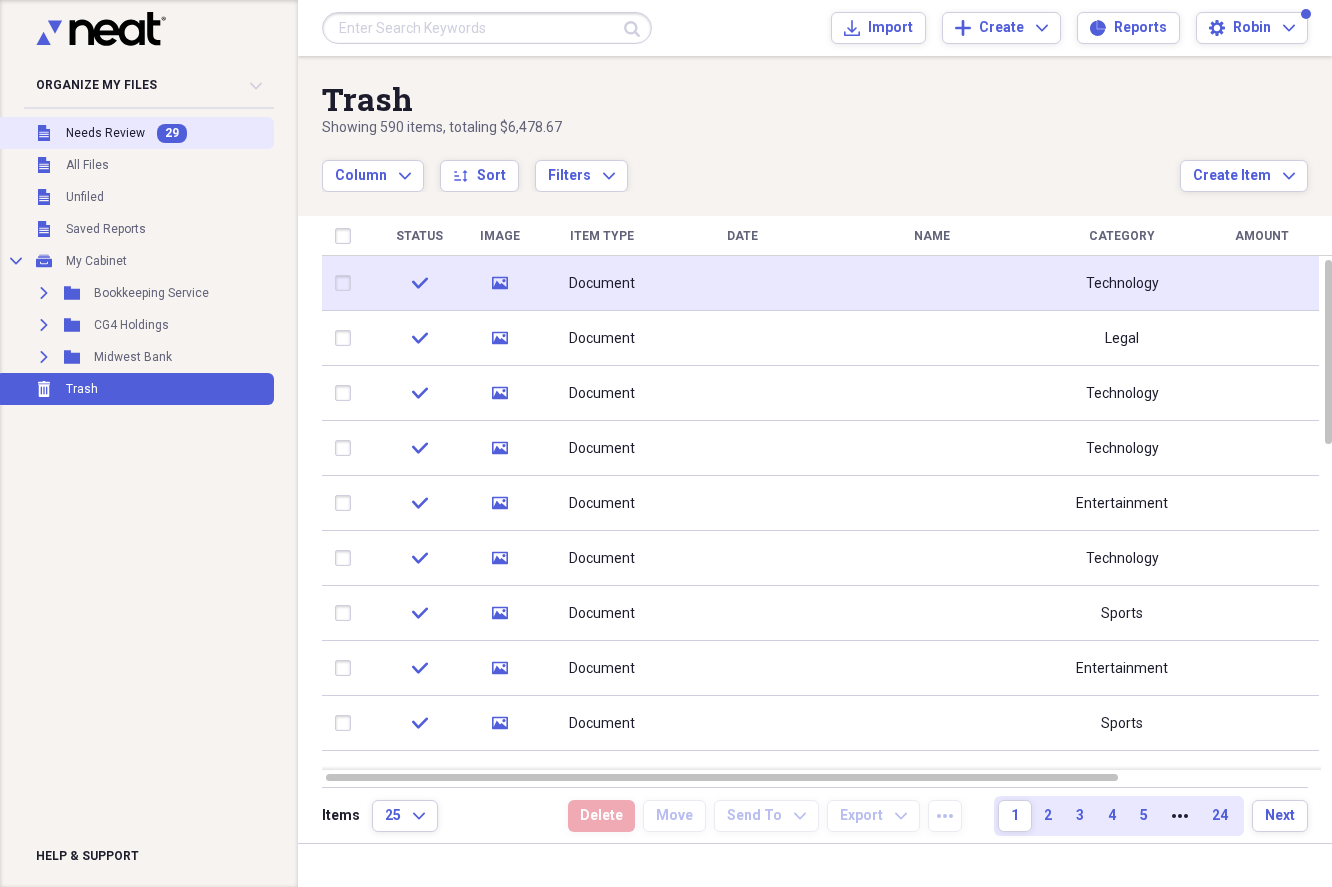 click on "Needs Review" at bounding box center (105, 133) 